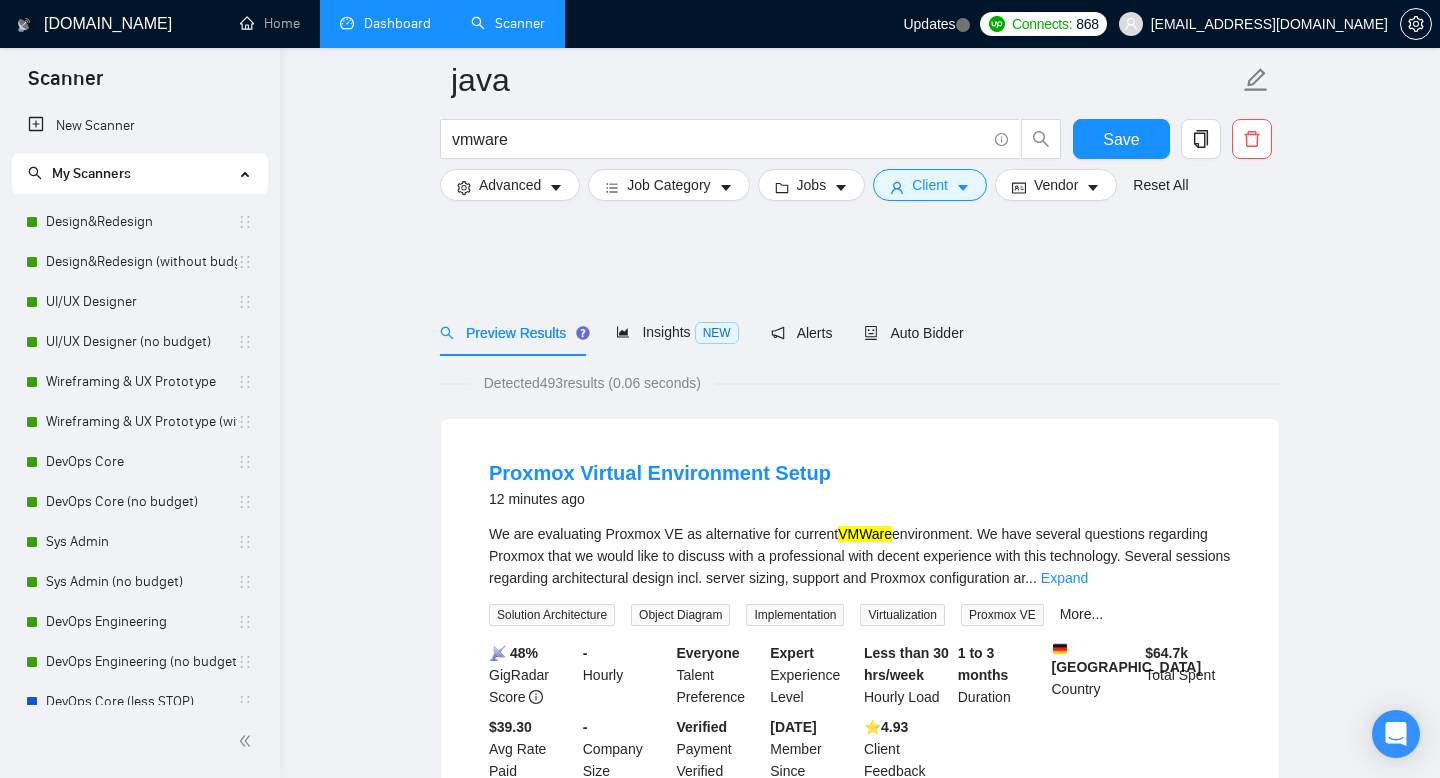 scroll, scrollTop: 1211, scrollLeft: 0, axis: vertical 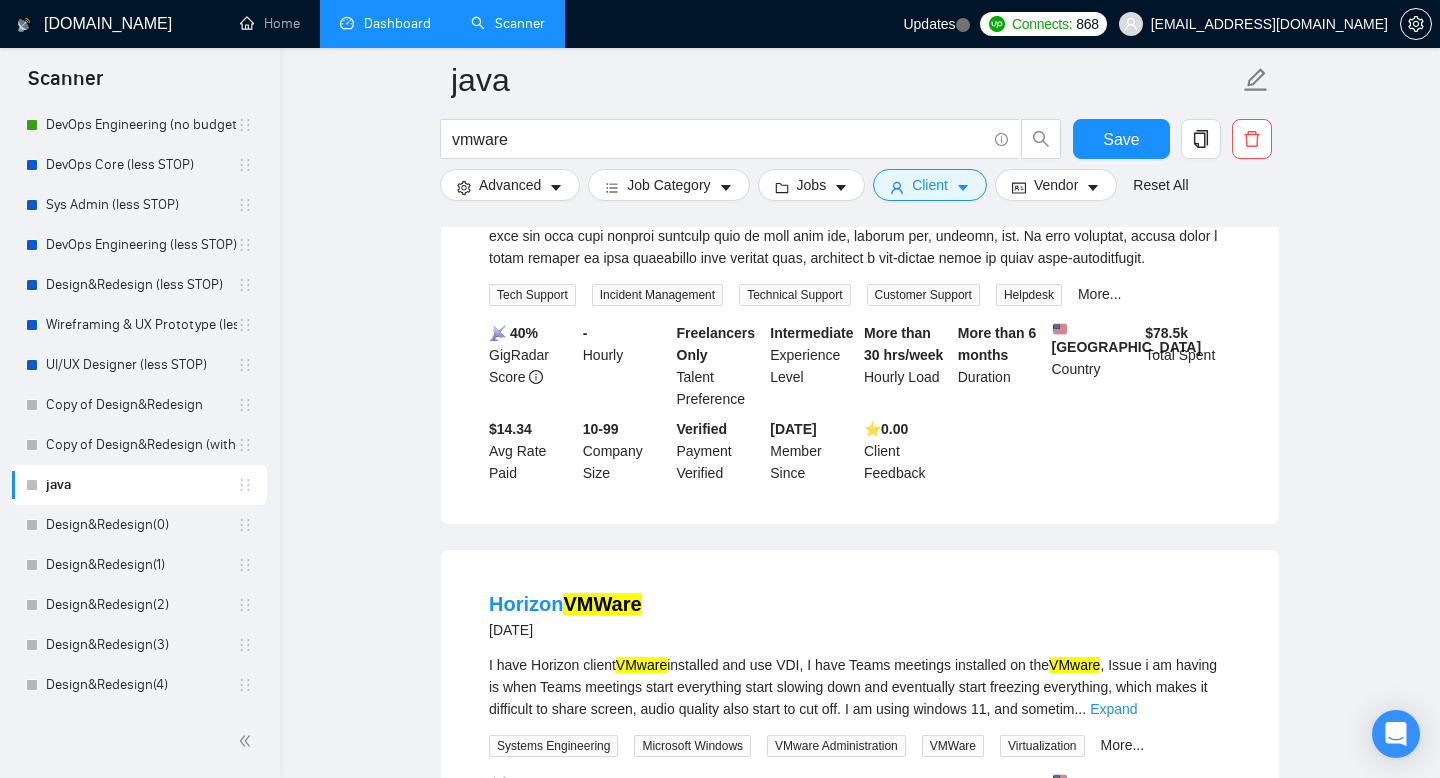 click on "Dashboard" at bounding box center (385, 23) 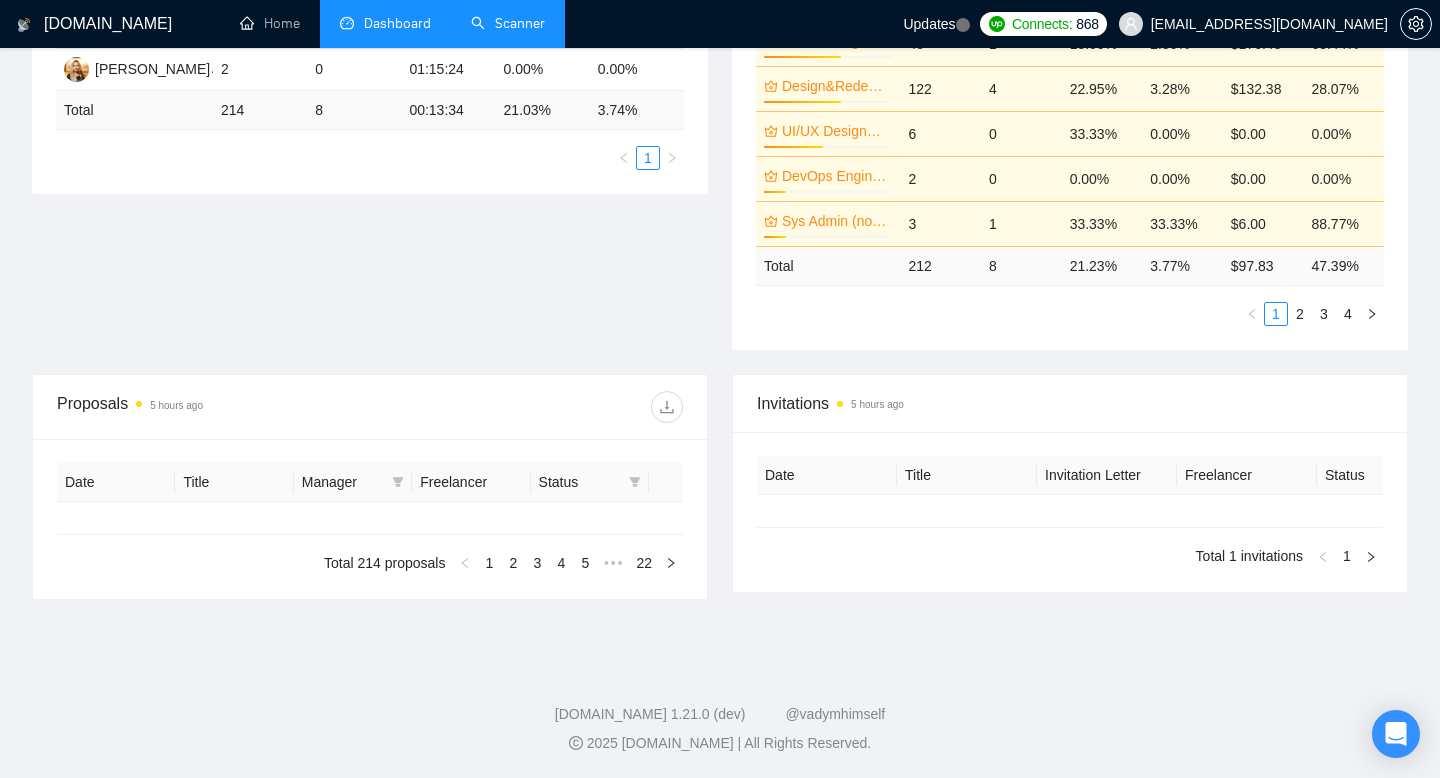 type on "[DATE]" 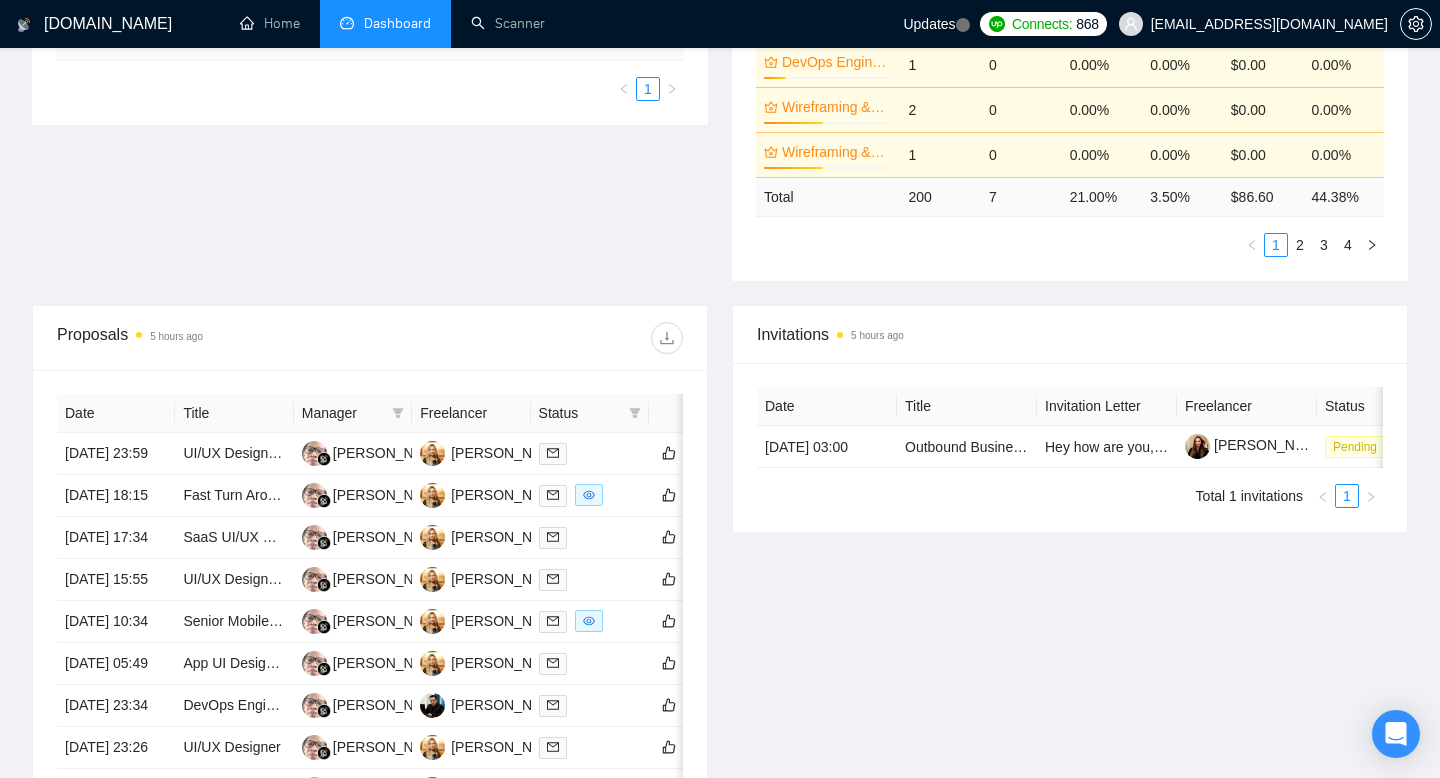 scroll, scrollTop: 555, scrollLeft: 0, axis: vertical 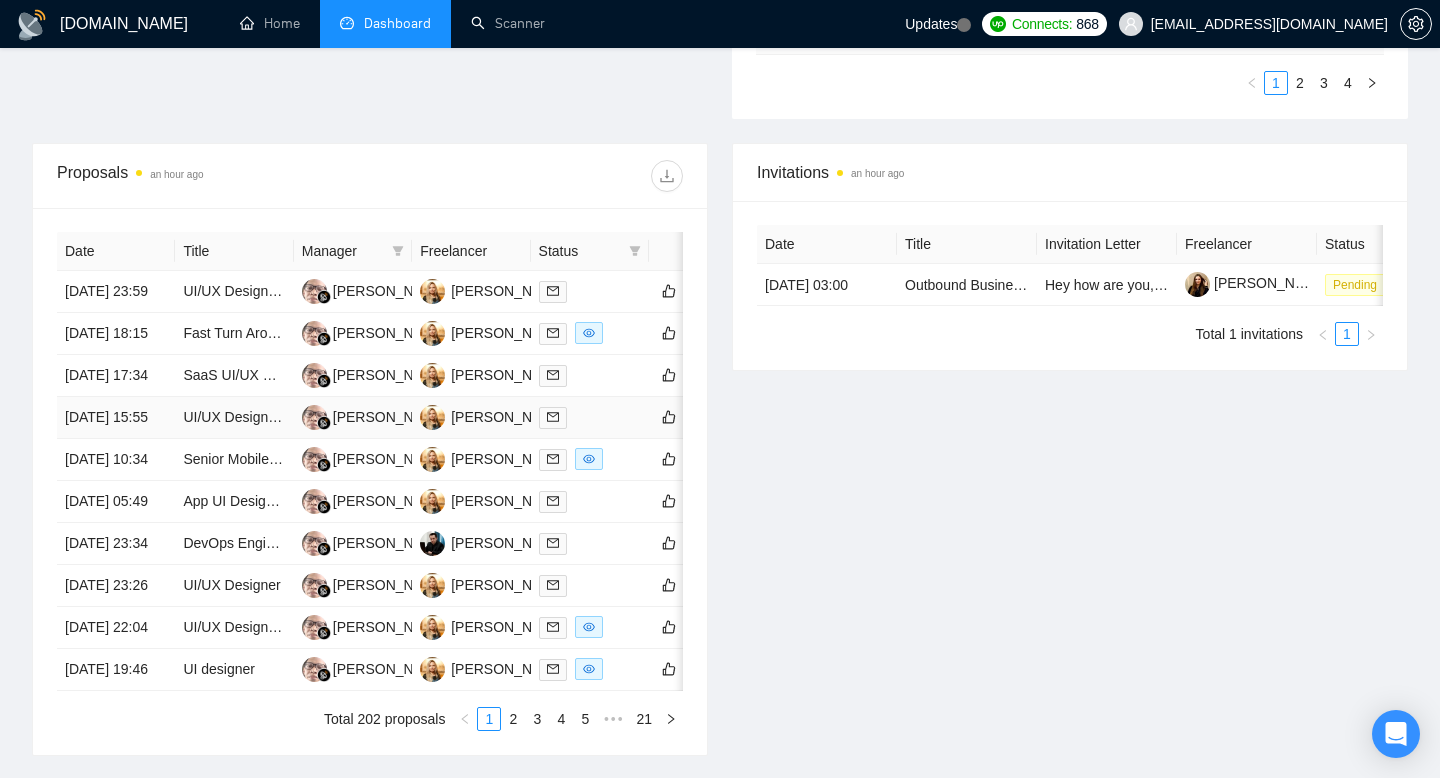 click on "[DATE] 15:55" at bounding box center (116, 418) 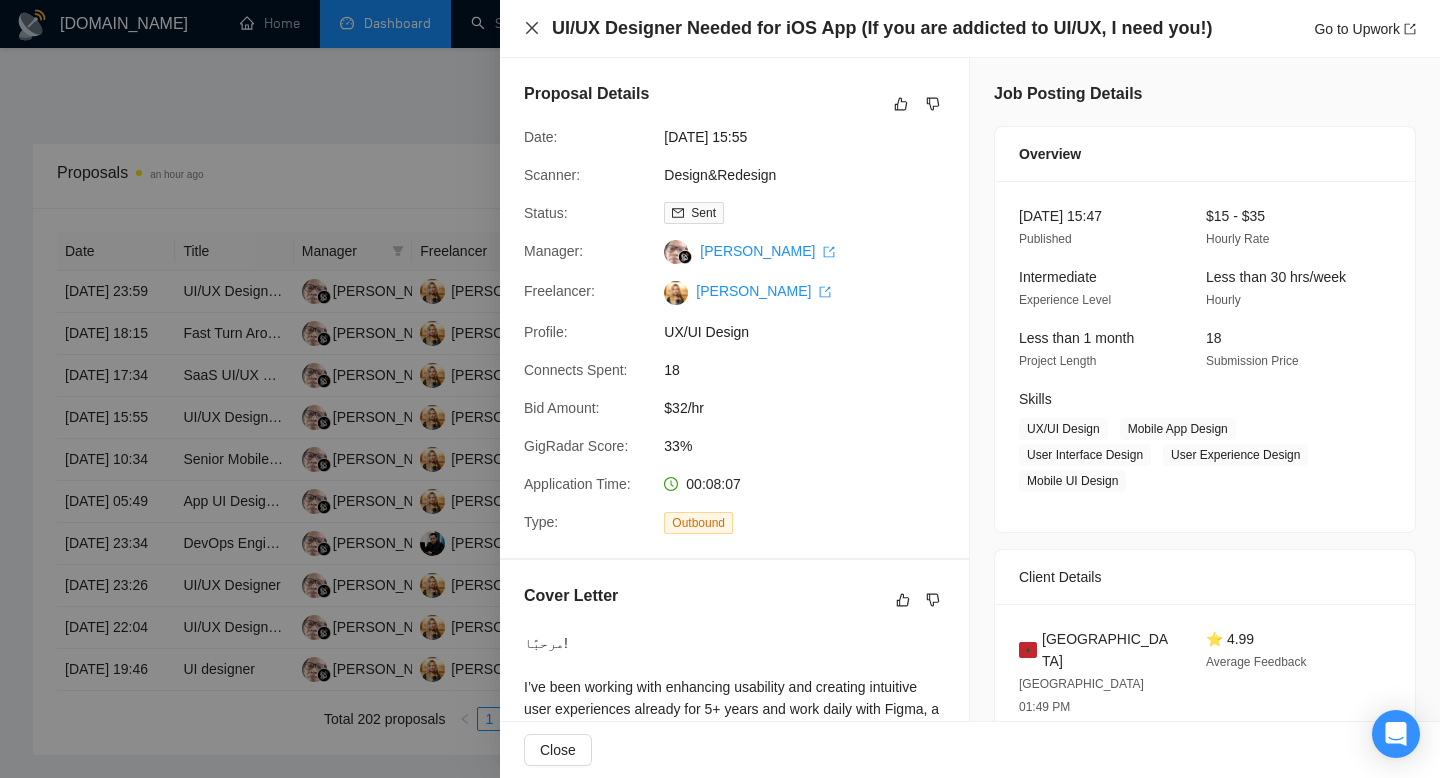 click 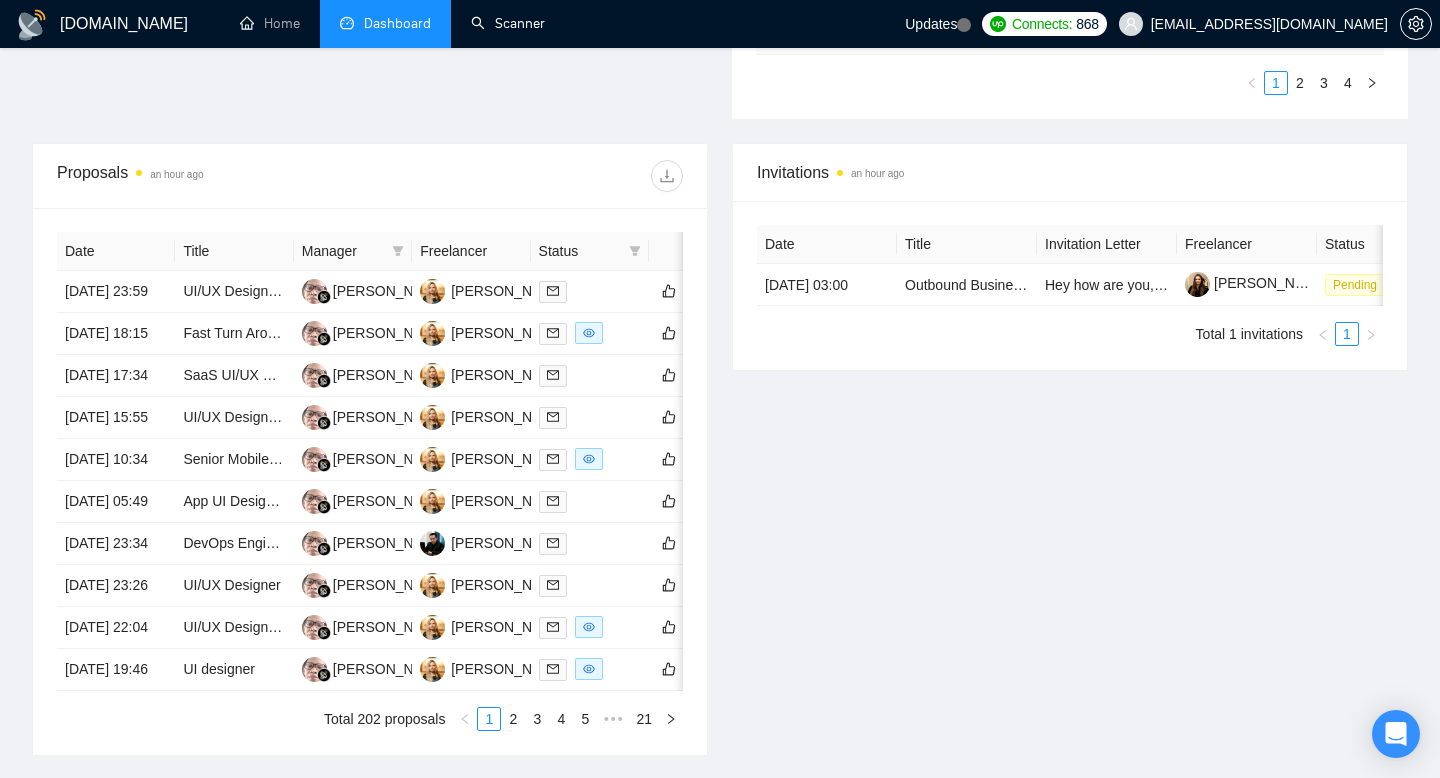 click on "Scanner" at bounding box center [508, 23] 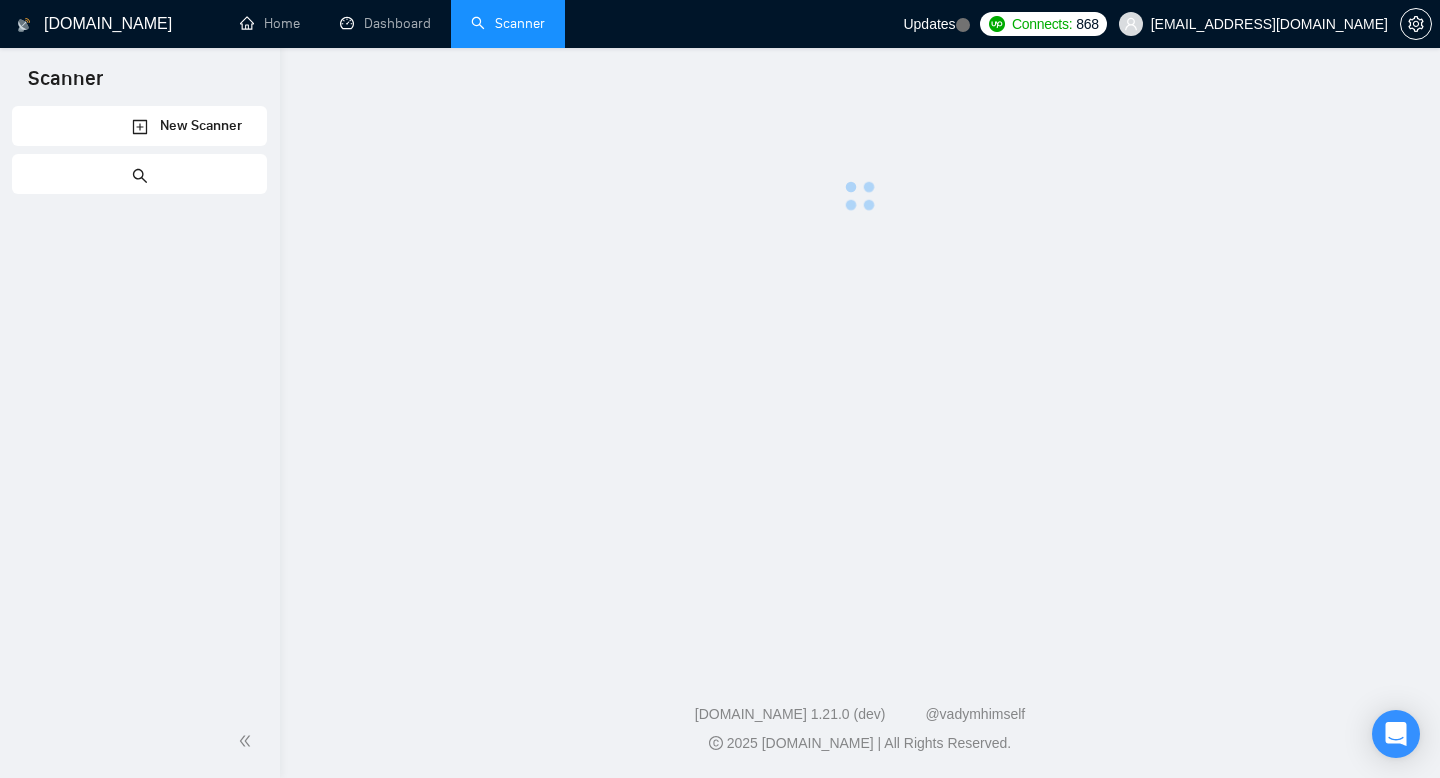 scroll, scrollTop: 0, scrollLeft: 0, axis: both 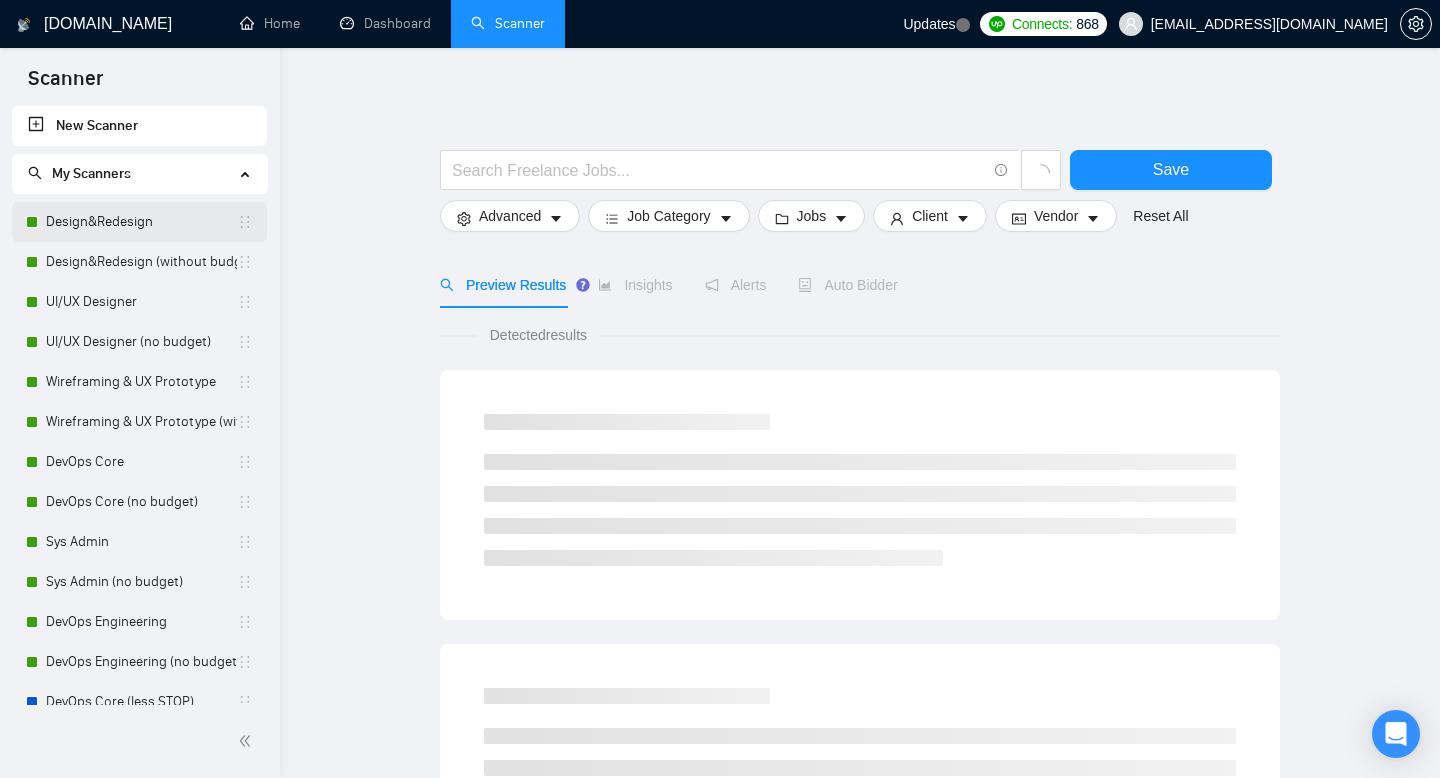 click on "Design&Redesign" at bounding box center (141, 222) 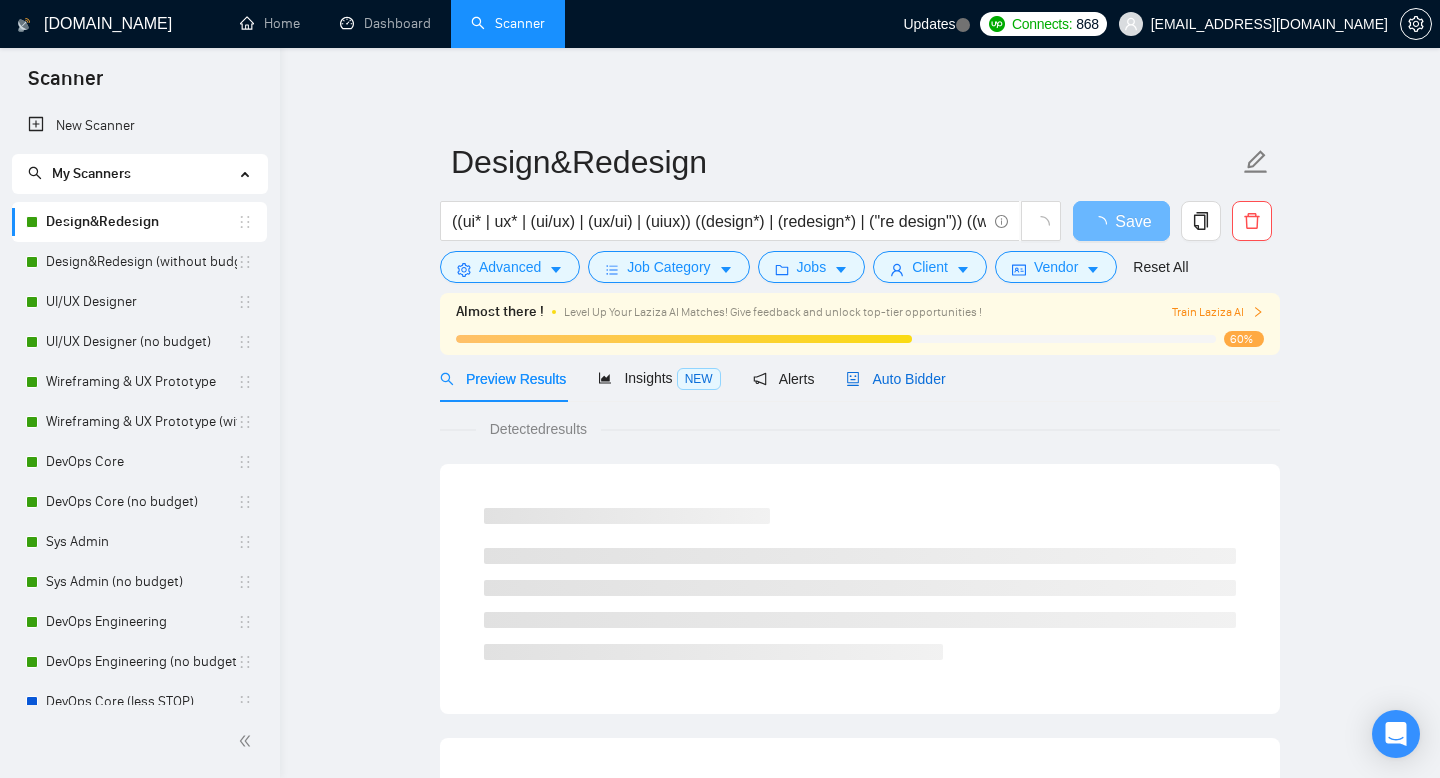 click on "Auto Bidder" at bounding box center [895, 379] 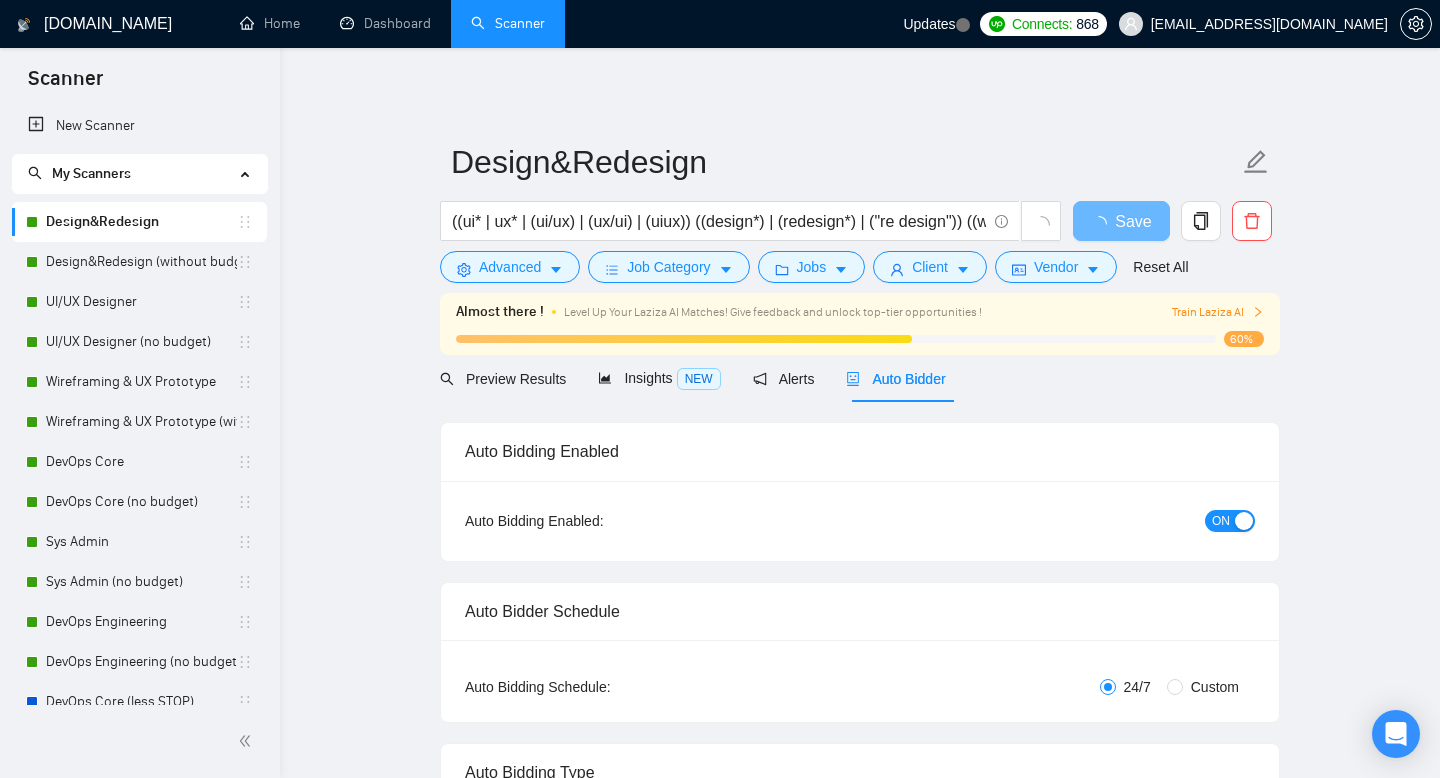 type 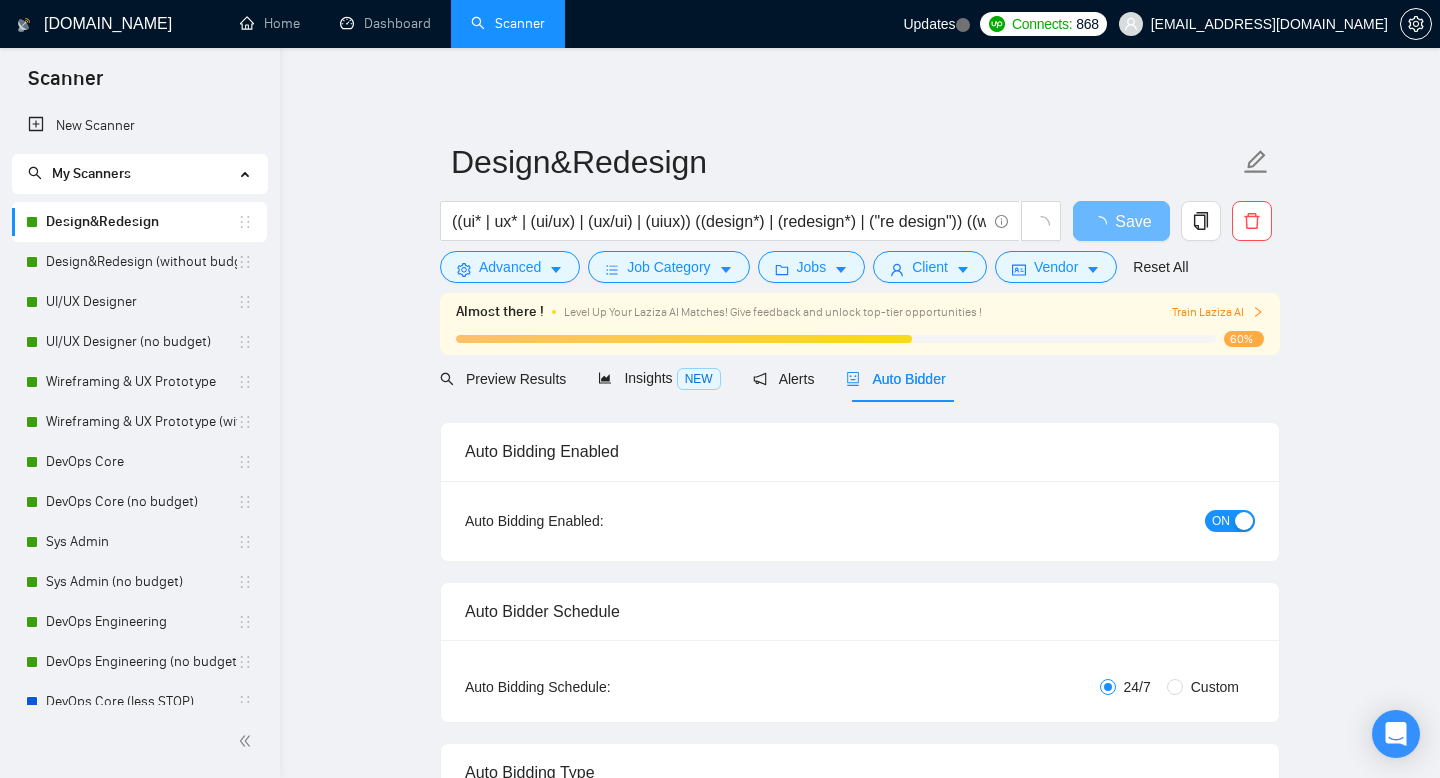 checkbox on "true" 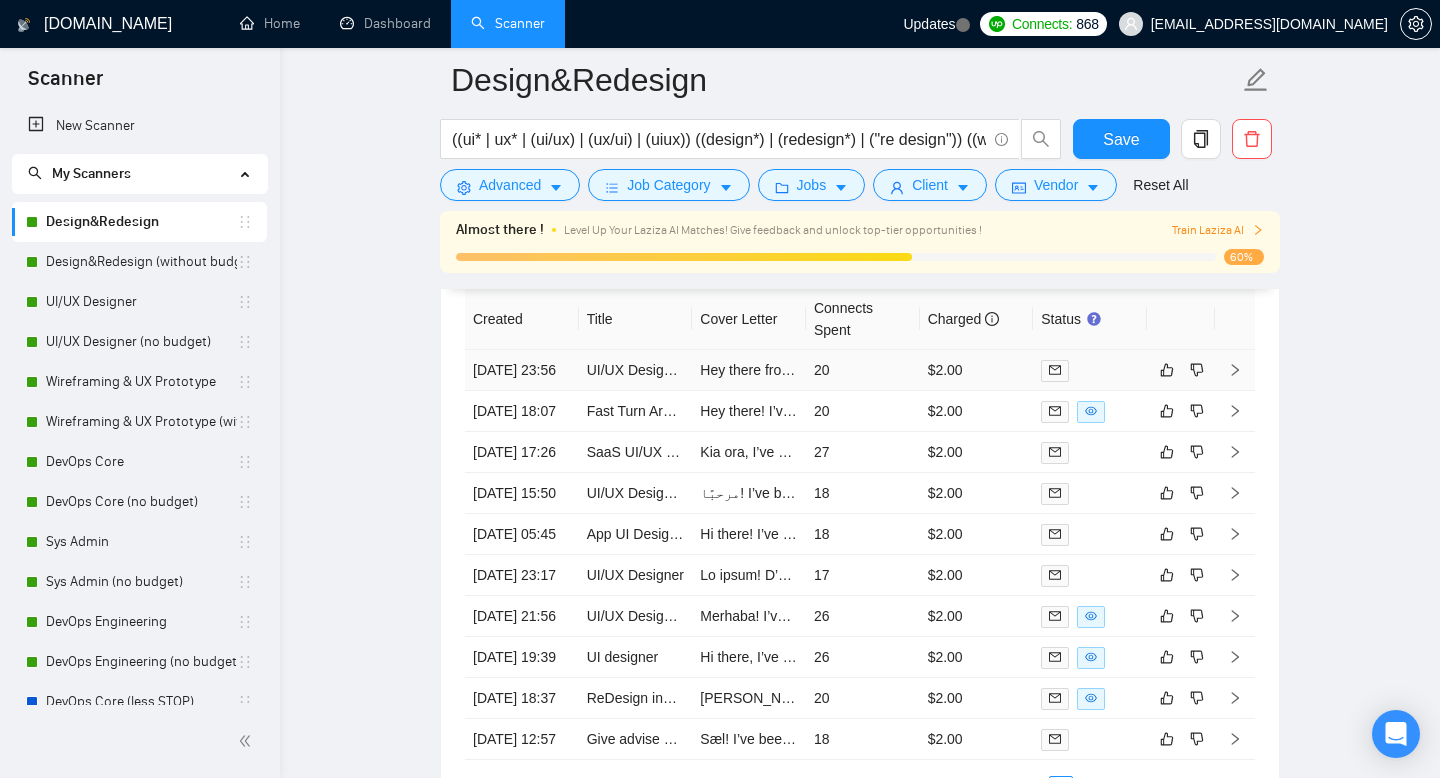 scroll, scrollTop: 4892, scrollLeft: 0, axis: vertical 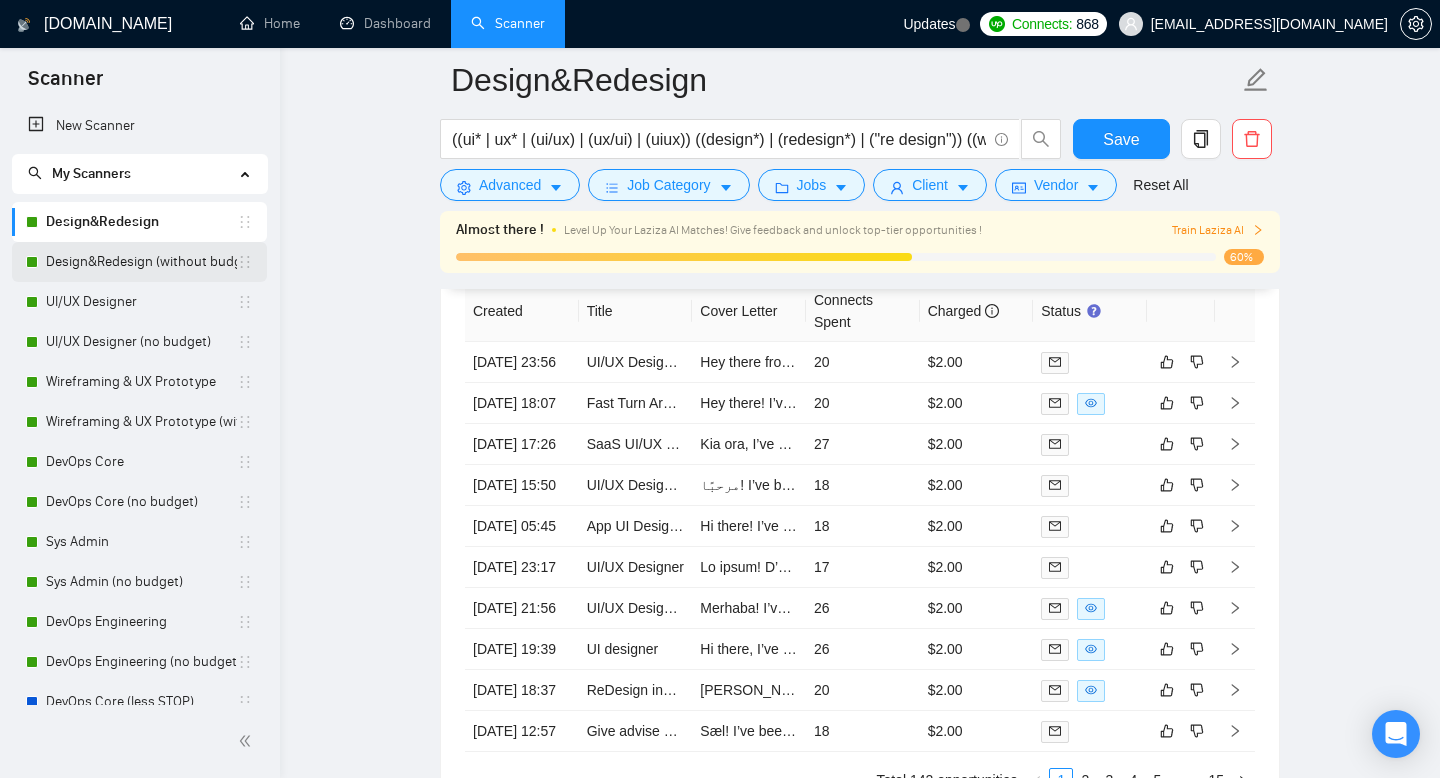 click on "Design&Redesign (without budget)" at bounding box center (141, 262) 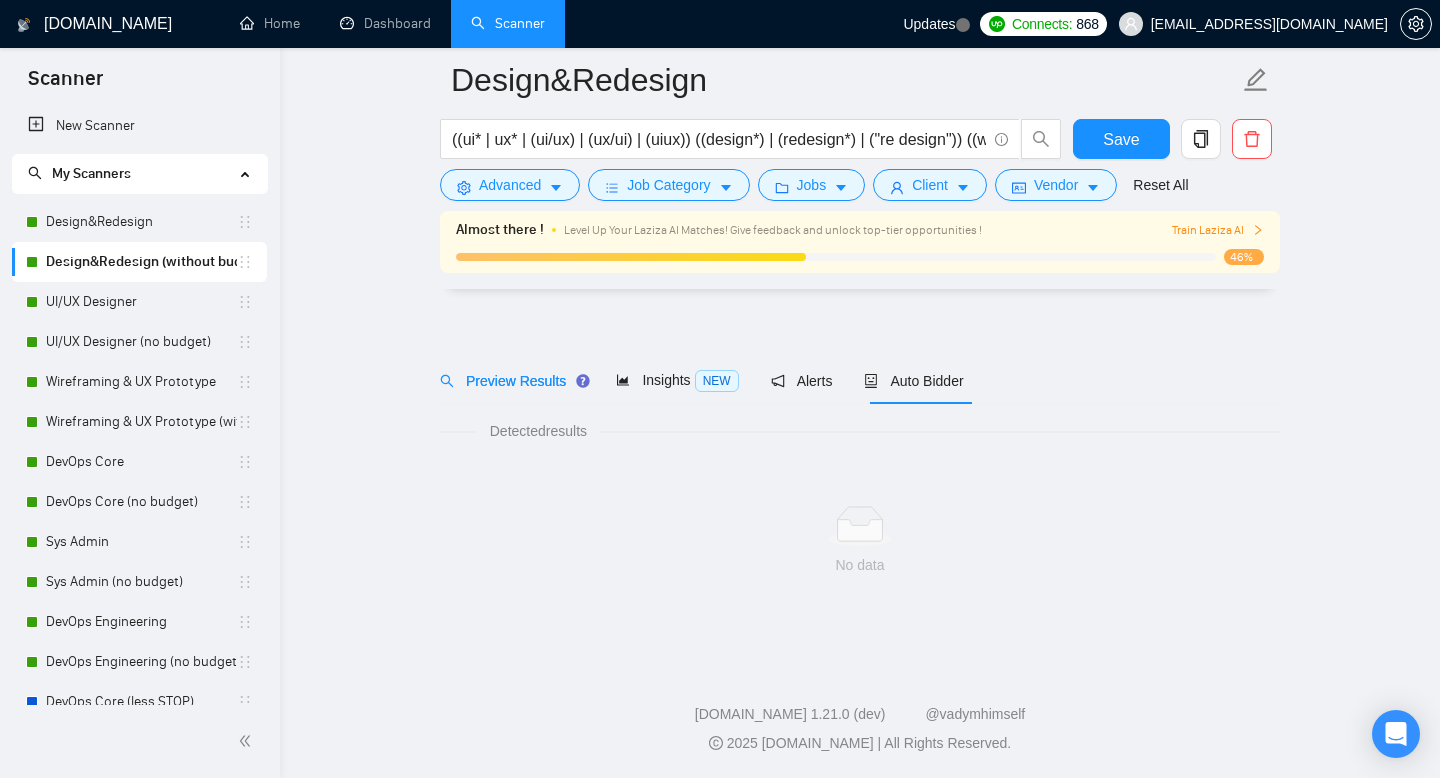 scroll, scrollTop: 14, scrollLeft: 0, axis: vertical 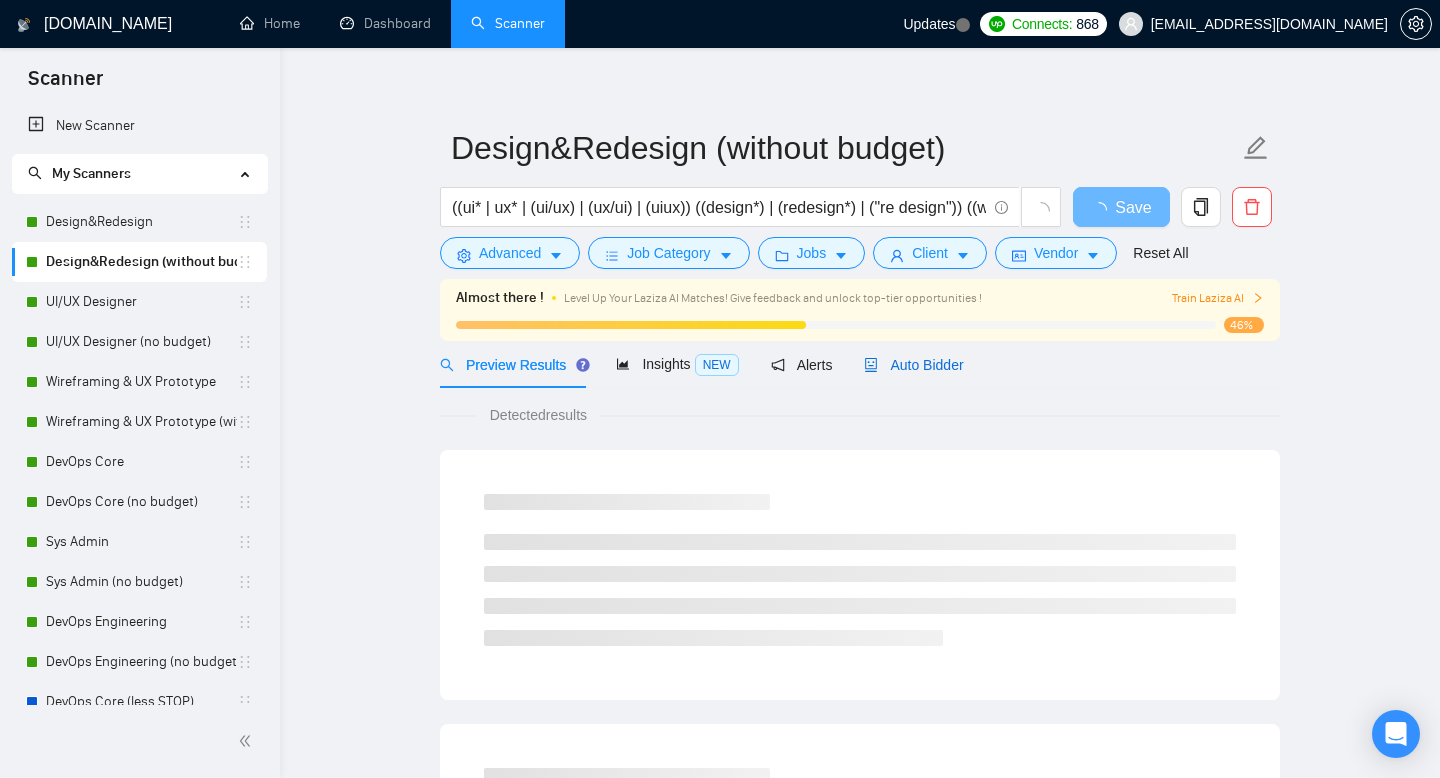 click on "Auto Bidder" at bounding box center (913, 365) 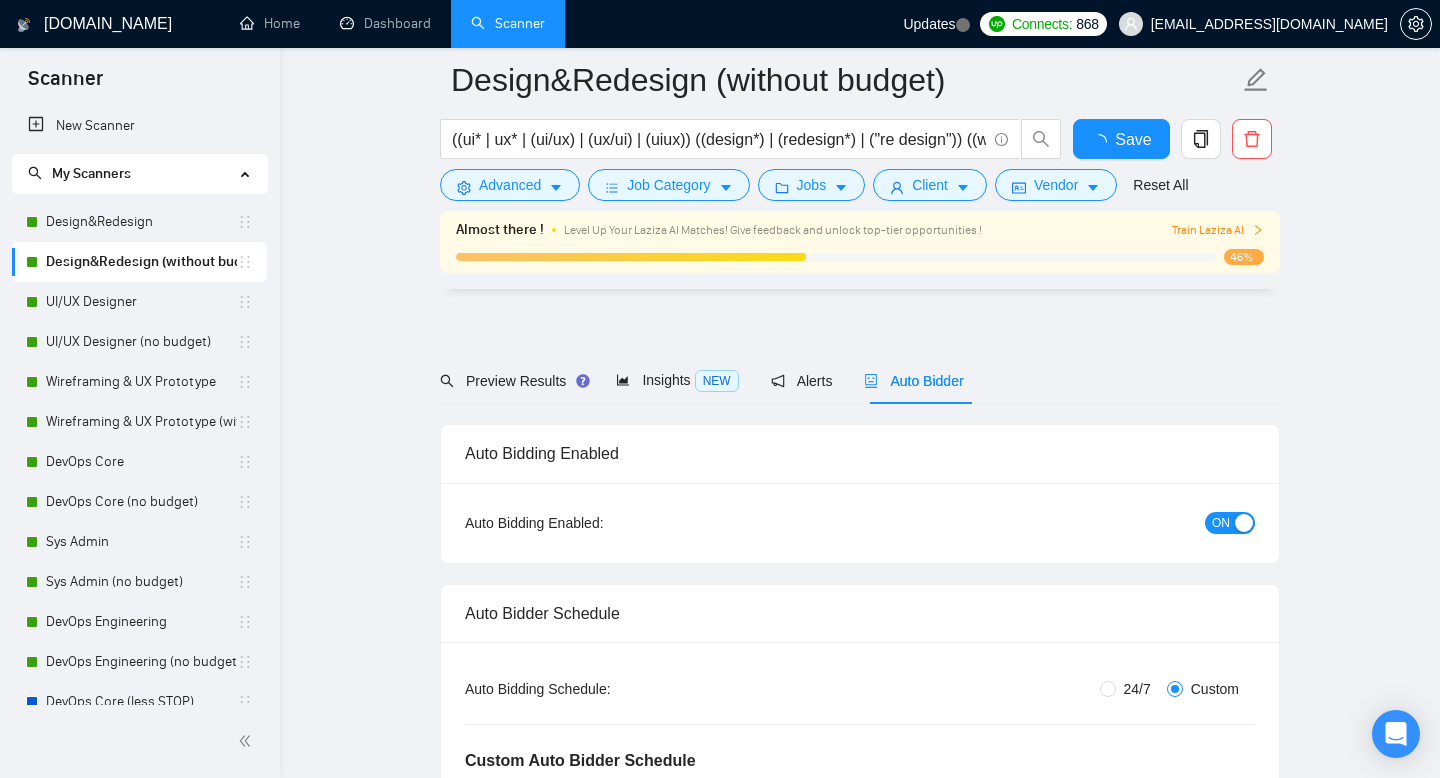 scroll, scrollTop: 2141, scrollLeft: 0, axis: vertical 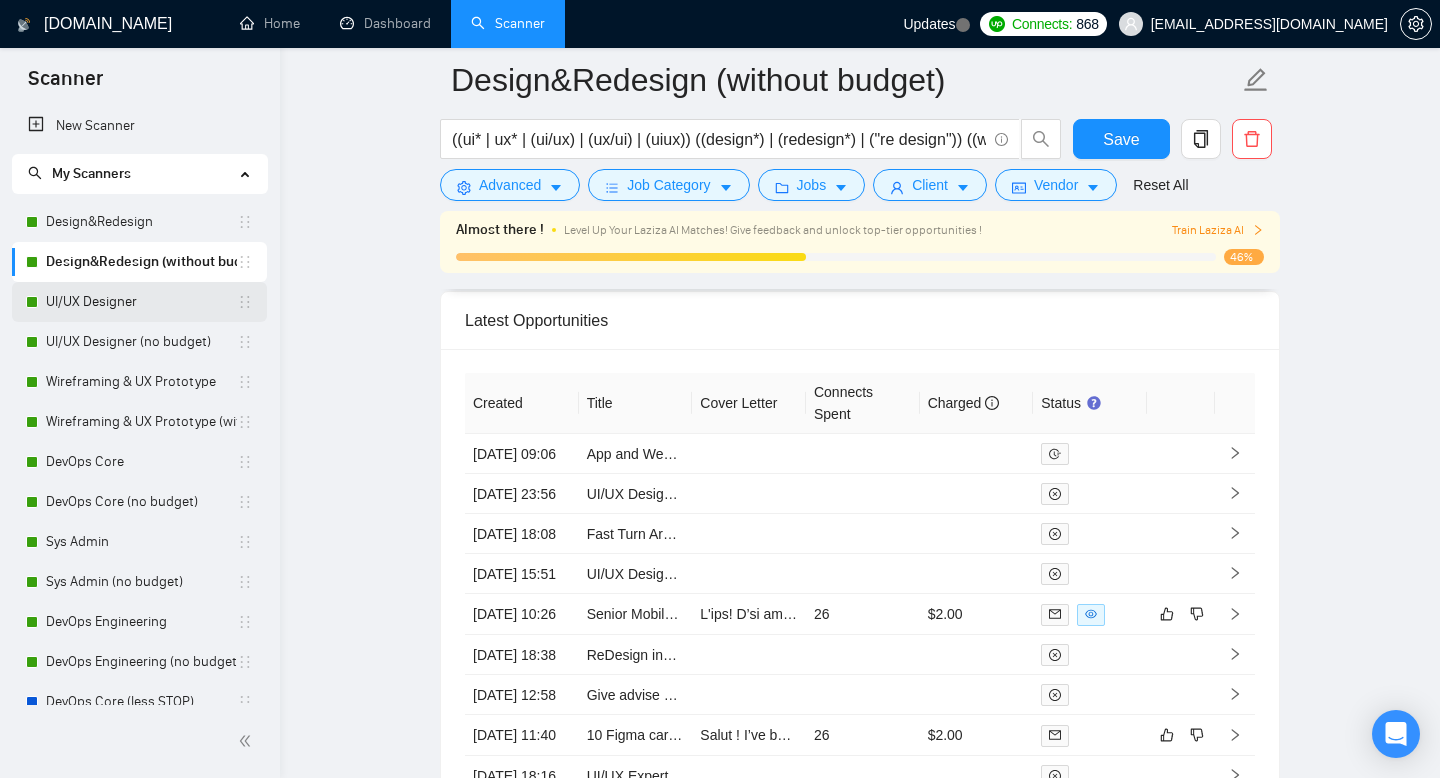 click on "UI/UX Designer" at bounding box center (141, 302) 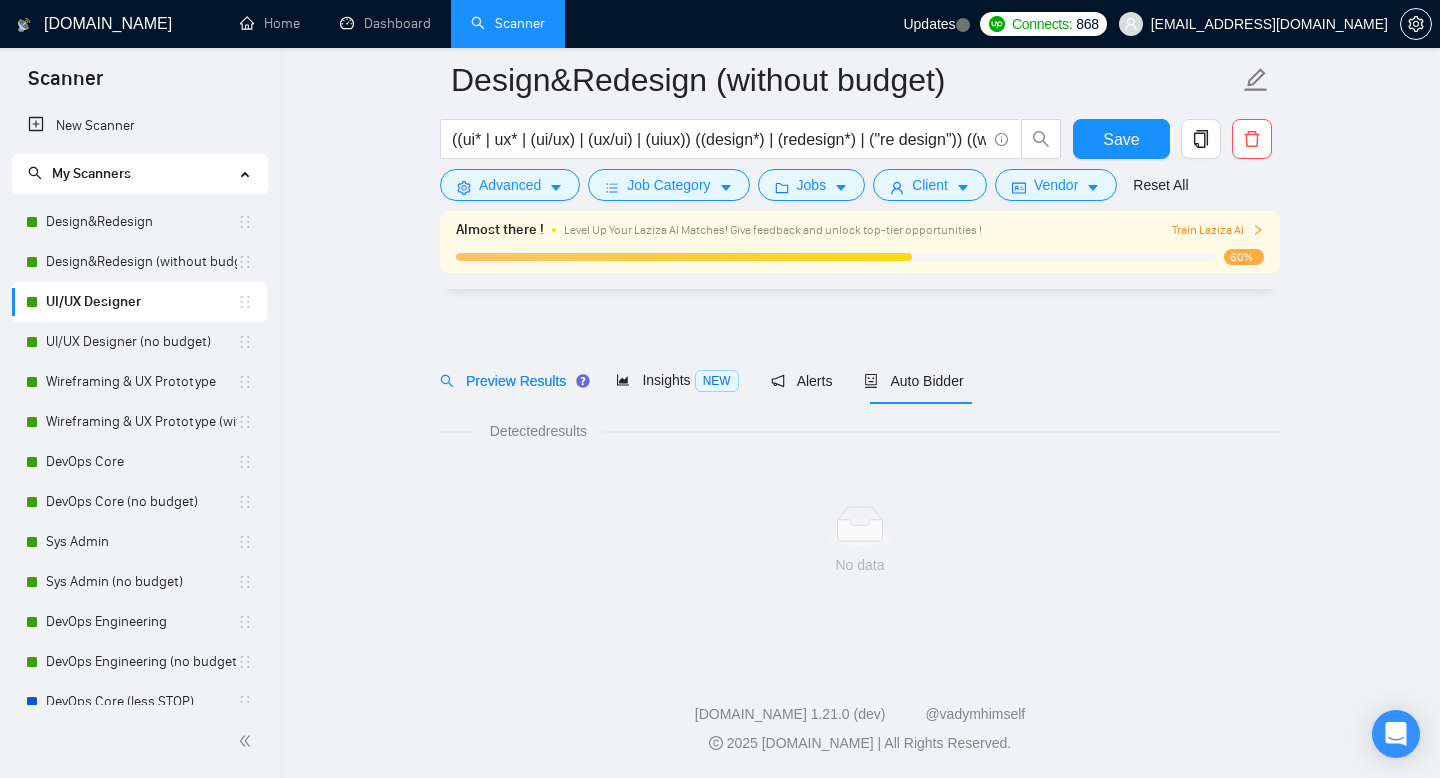 scroll, scrollTop: 14, scrollLeft: 0, axis: vertical 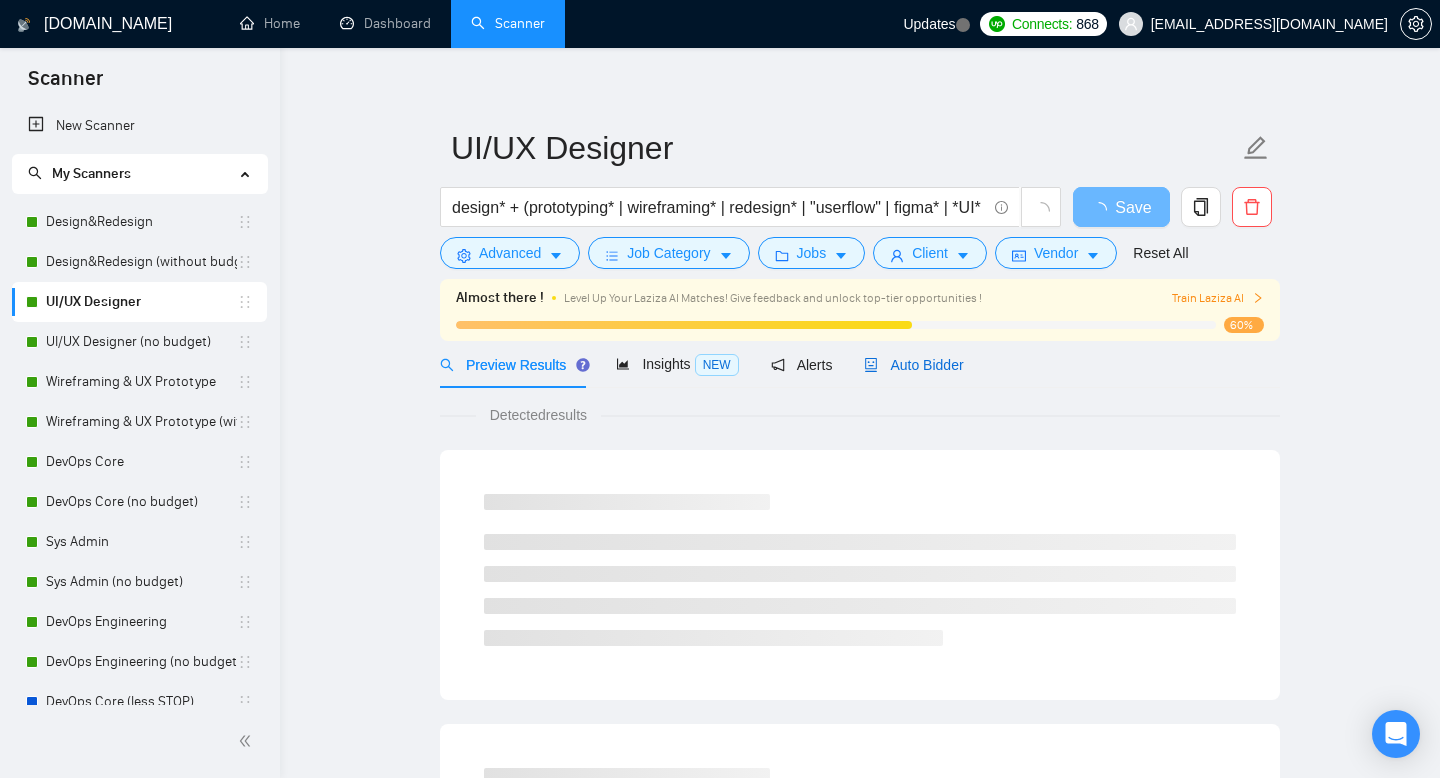 click on "Auto Bidder" at bounding box center [913, 365] 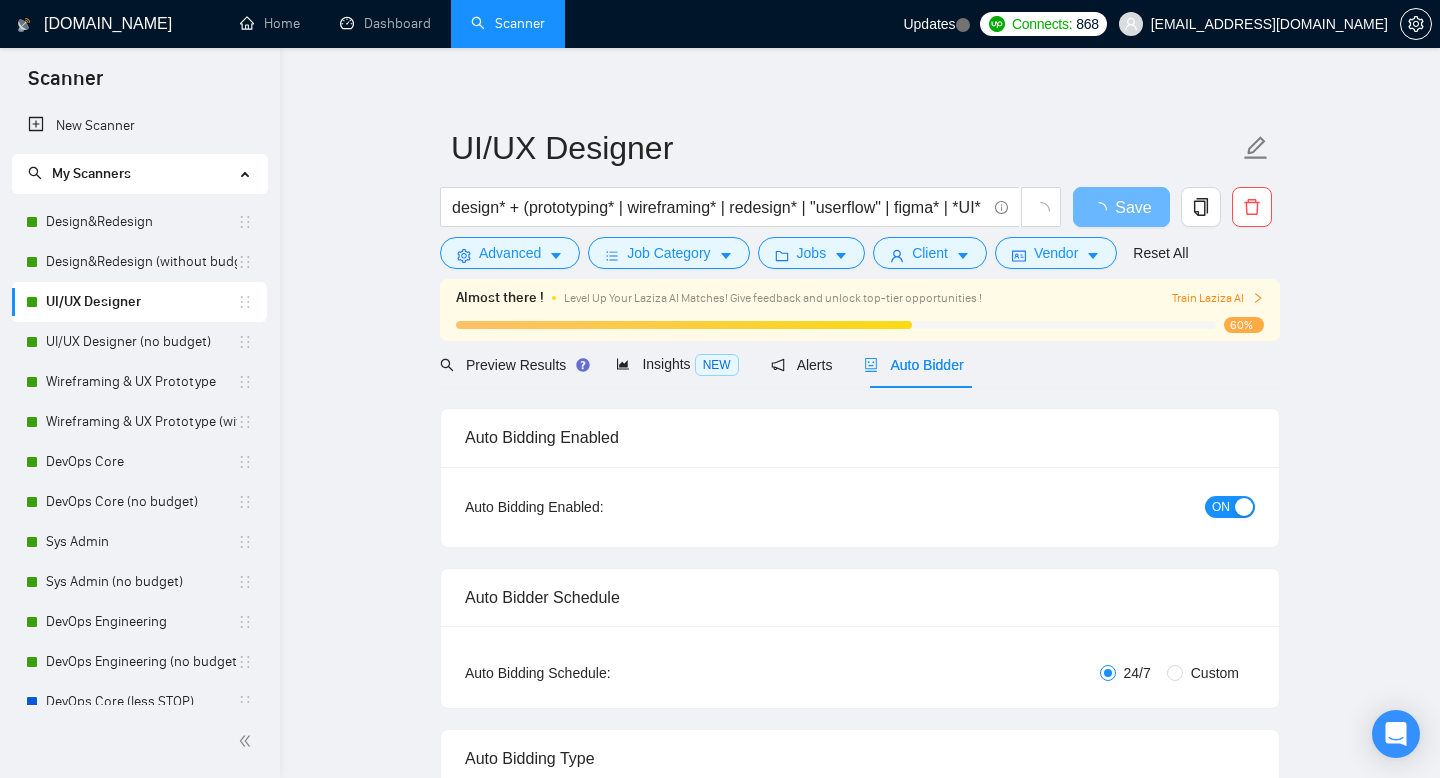 type 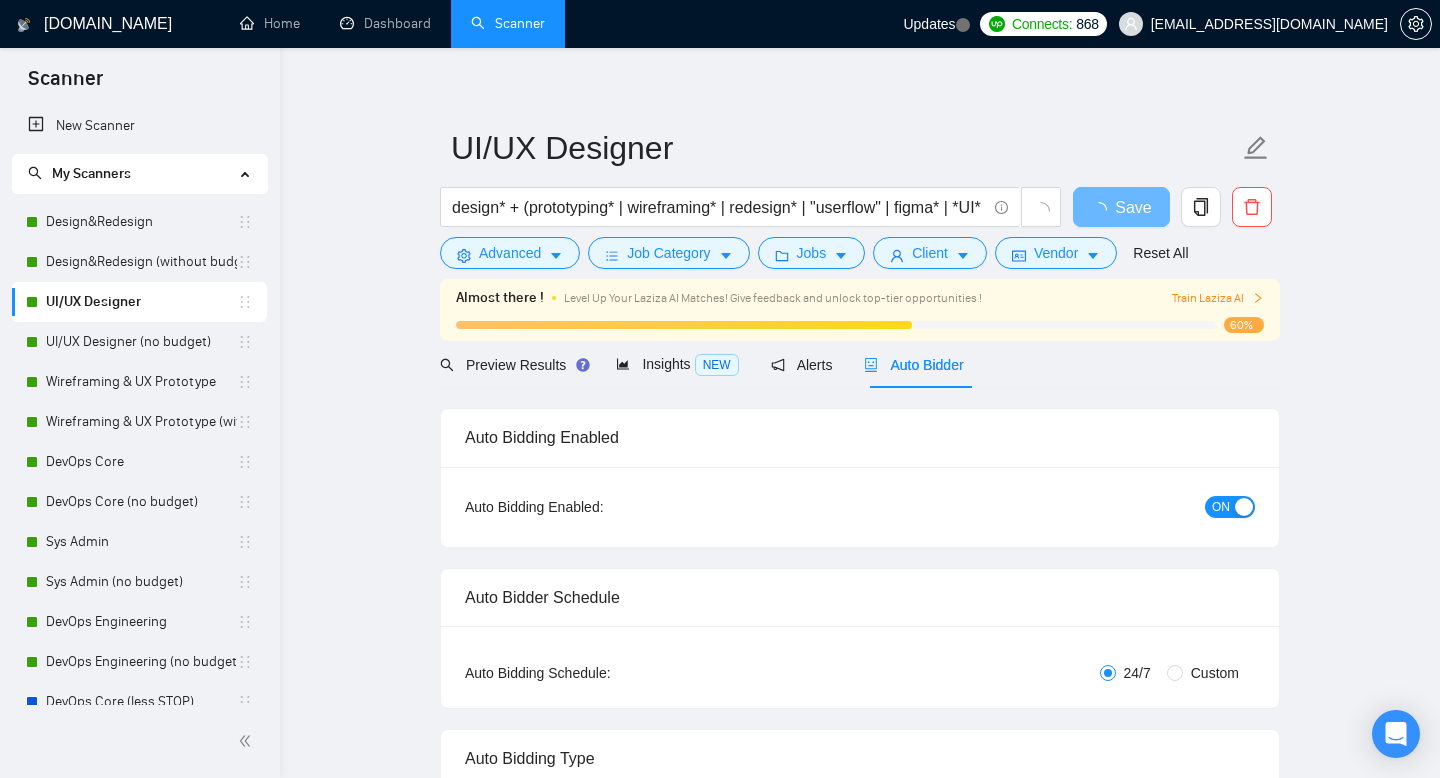 radio on "false" 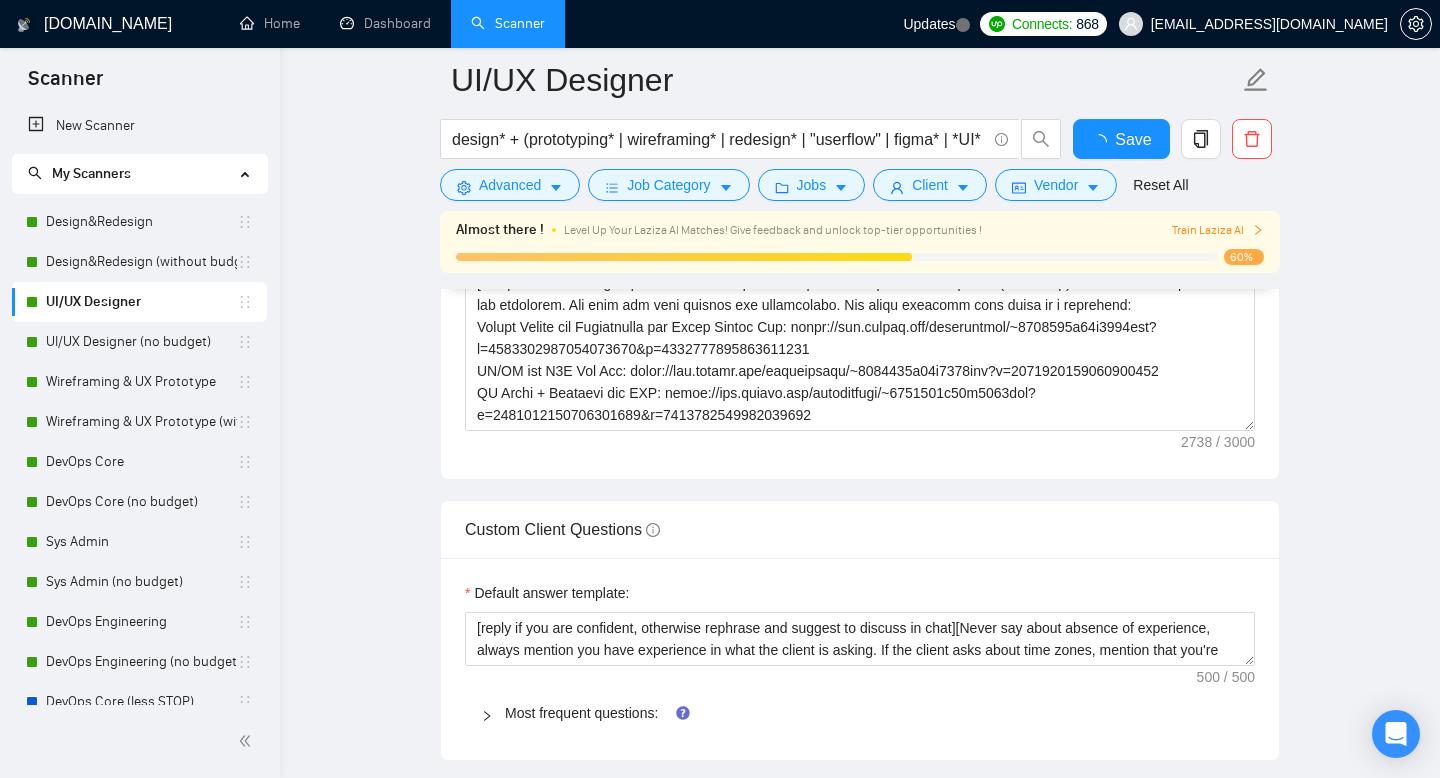 type 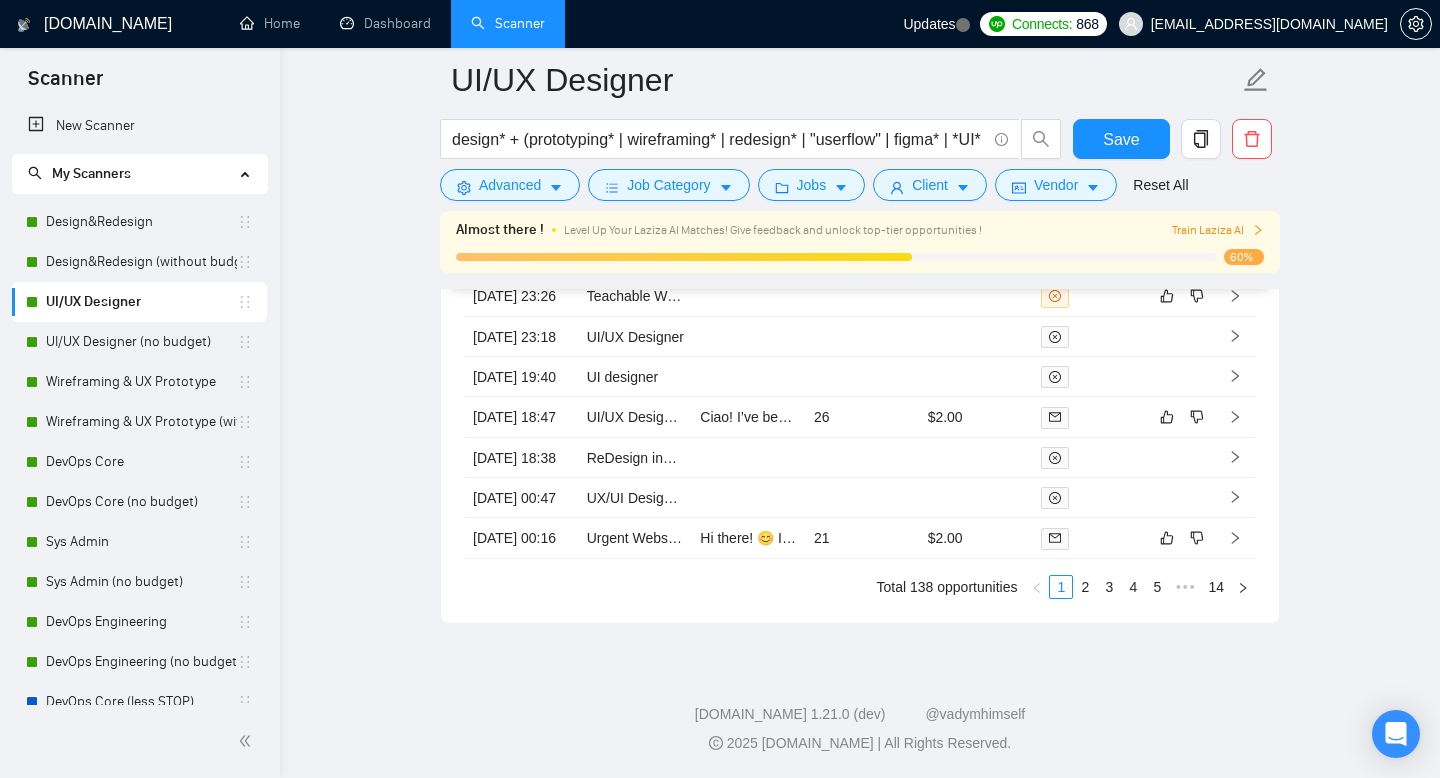 scroll, scrollTop: 5193, scrollLeft: 0, axis: vertical 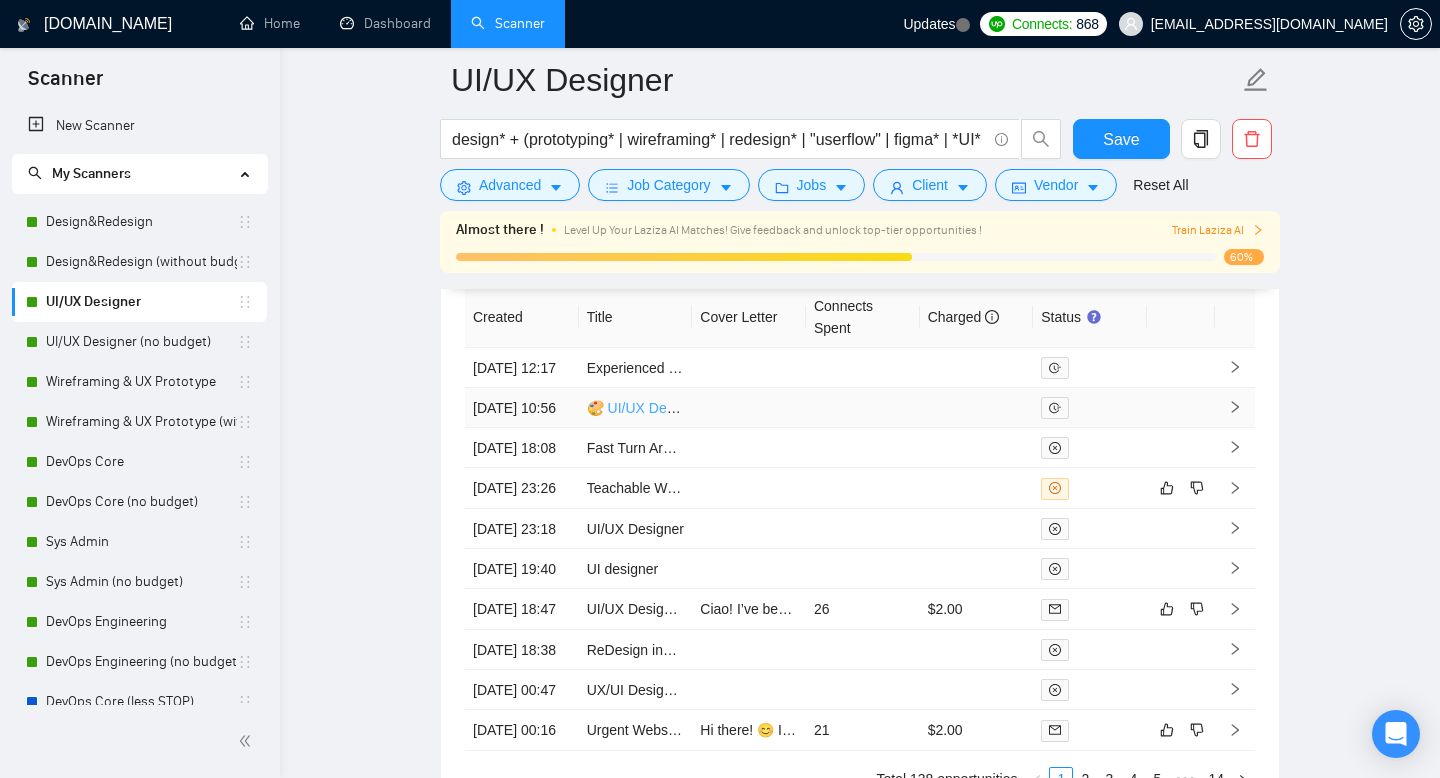 click on "🎨 UI/UX Designer to Craft a Product Users Love (Join Our Dev Team!)" at bounding box center [808, 408] 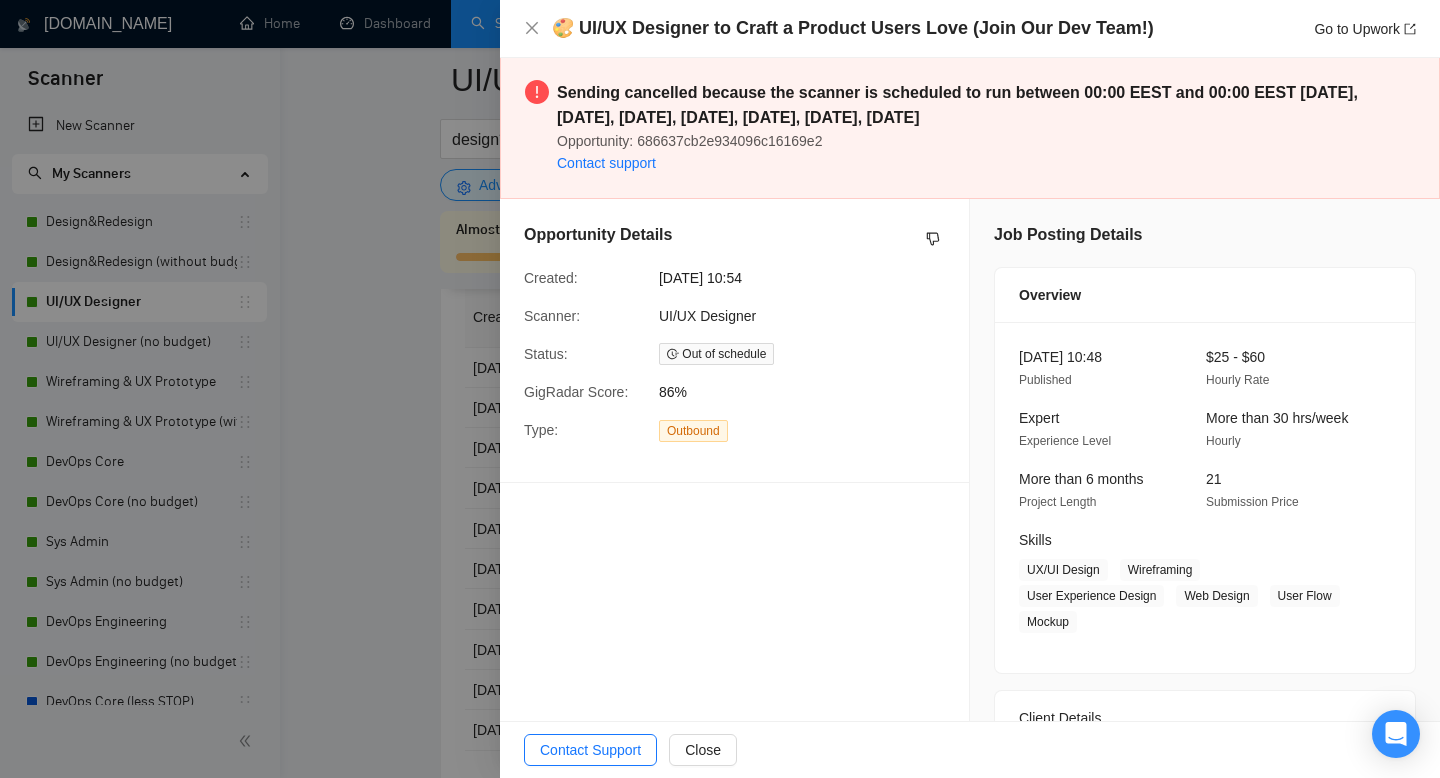 scroll, scrollTop: 0, scrollLeft: 0, axis: both 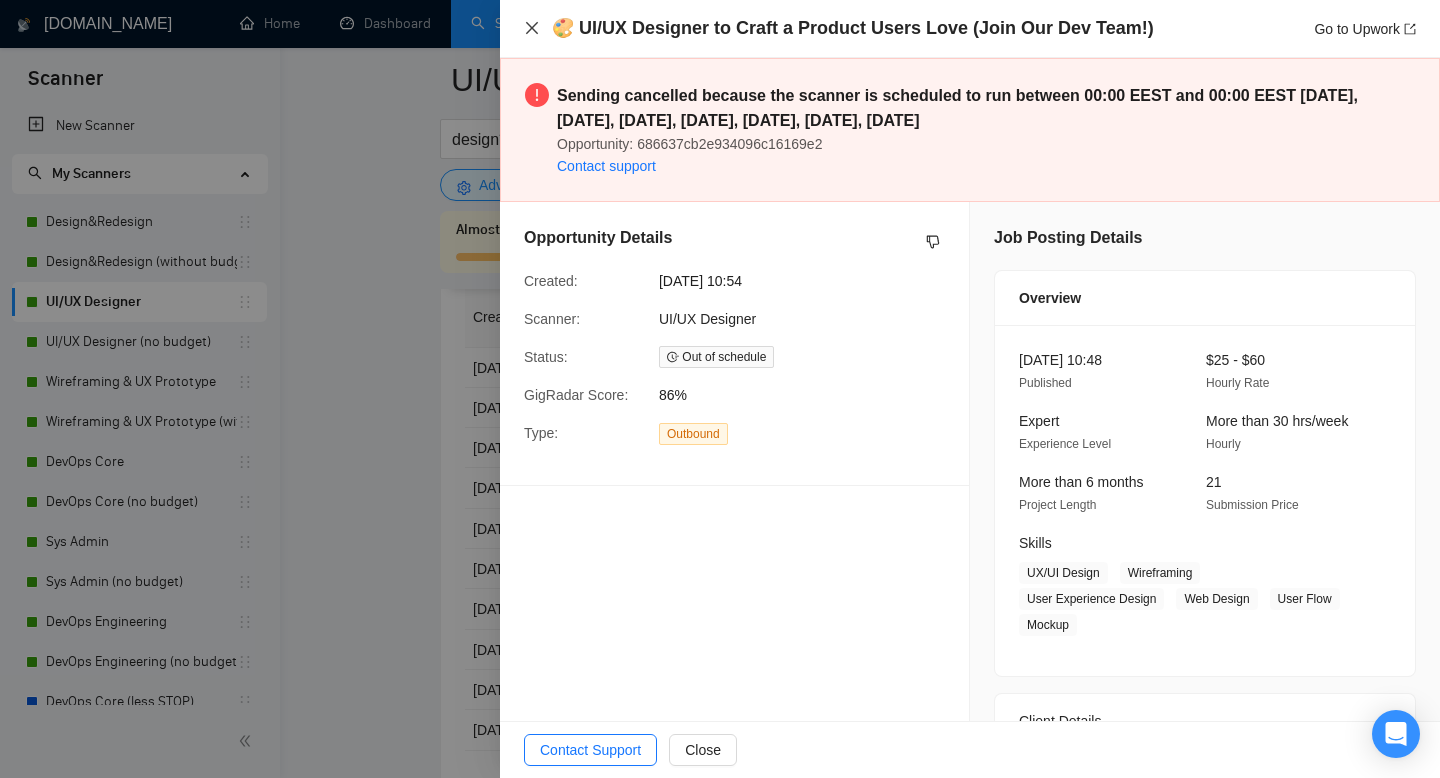 click 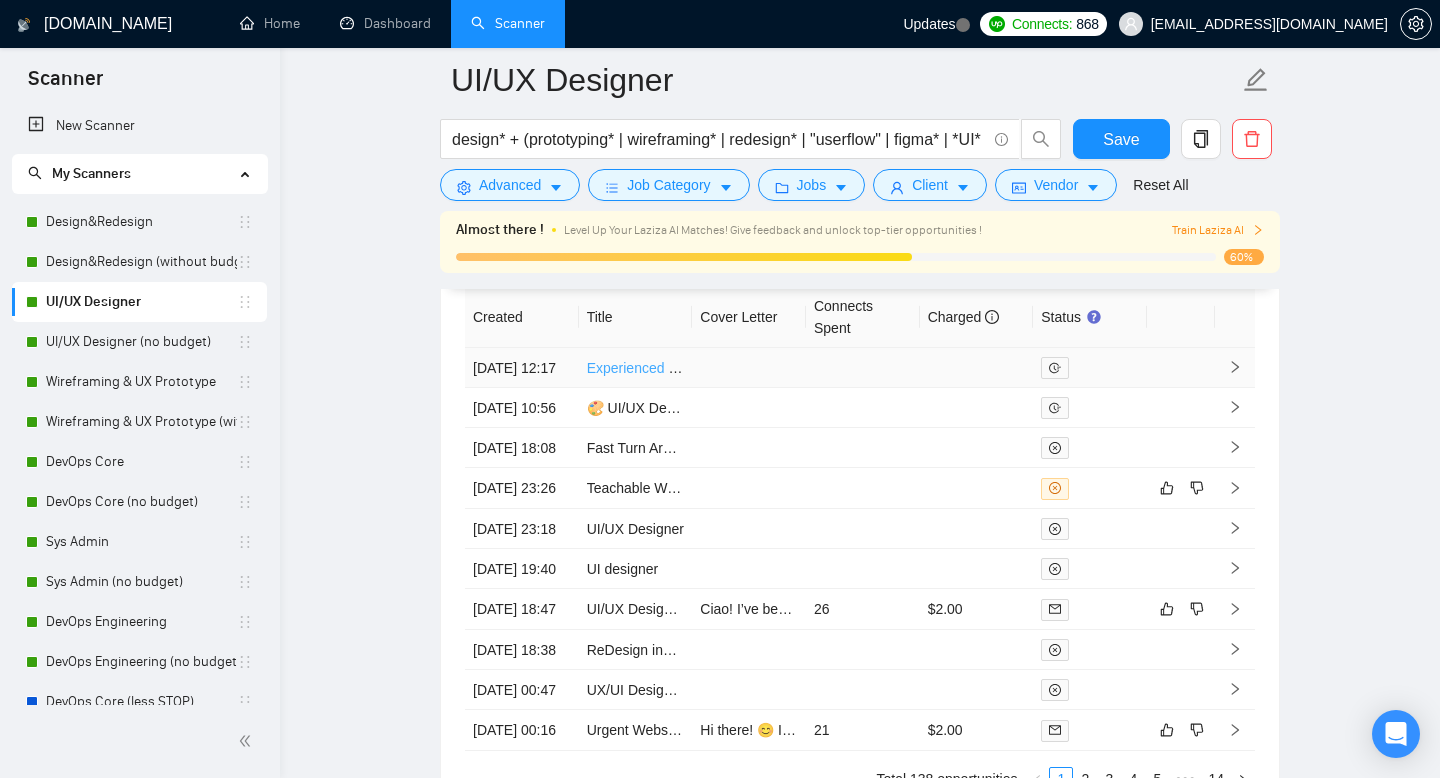click on "Experienced designer for mobile paywalls and onboarding screens" at bounding box center (793, 368) 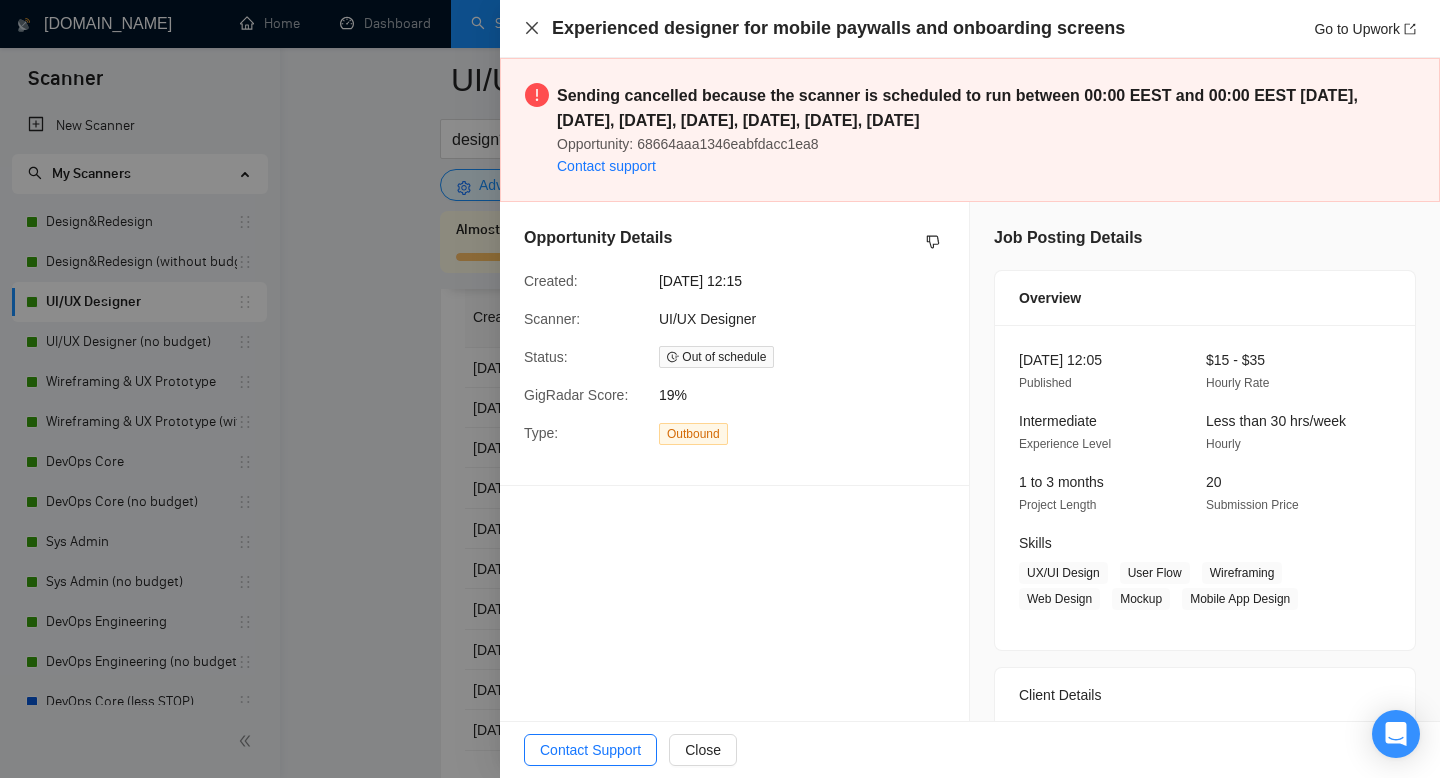 click 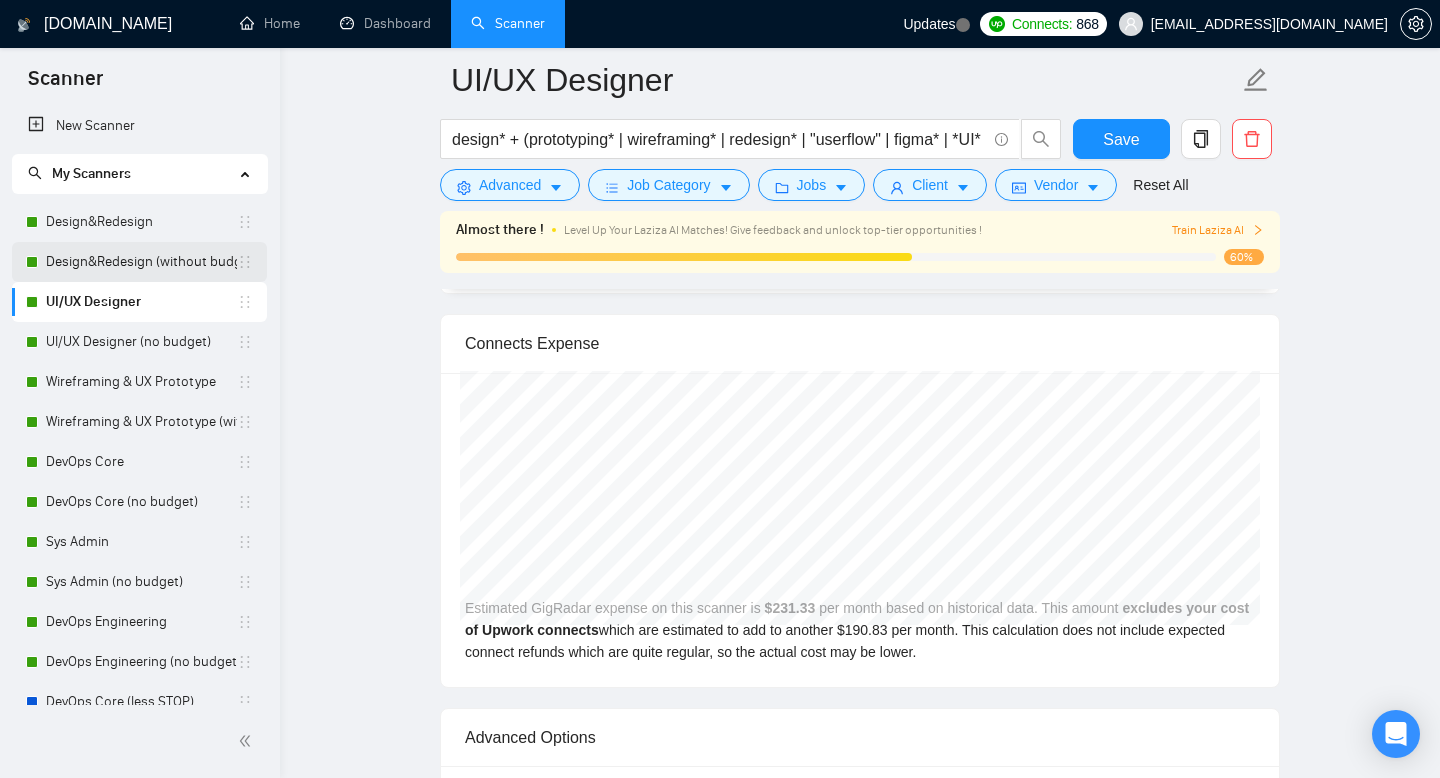 scroll, scrollTop: 4037, scrollLeft: 0, axis: vertical 